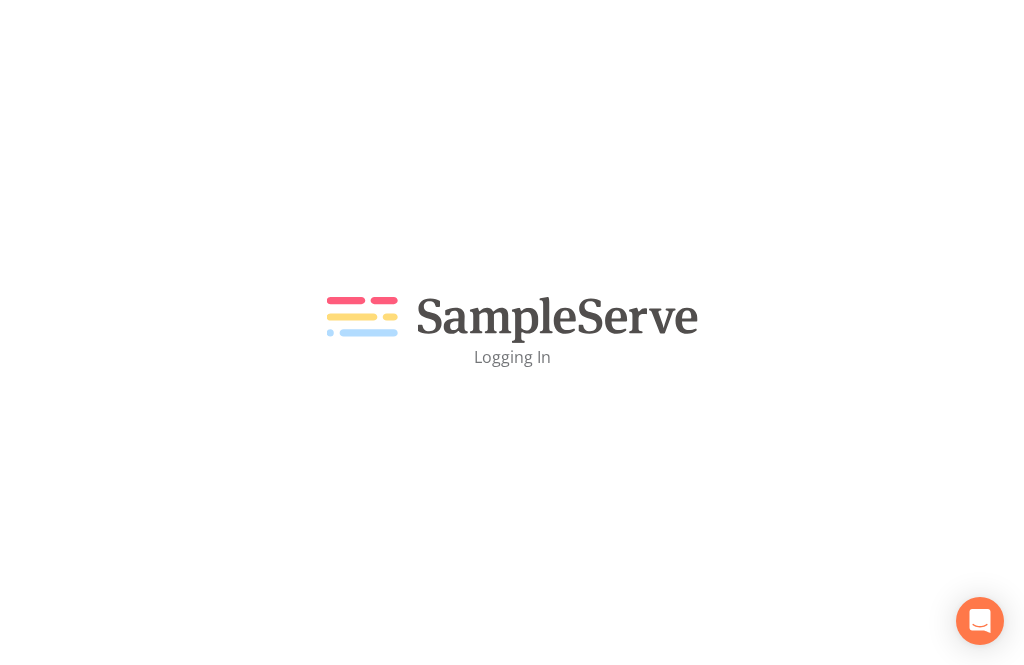 scroll, scrollTop: 0, scrollLeft: 0, axis: both 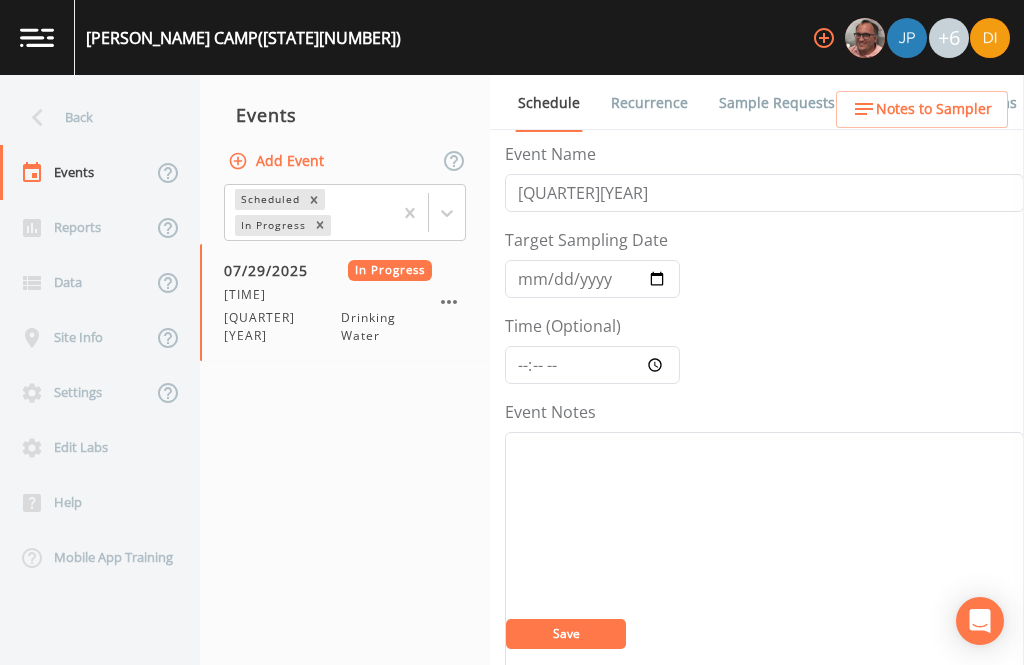 click on "Back" at bounding box center (90, 117) 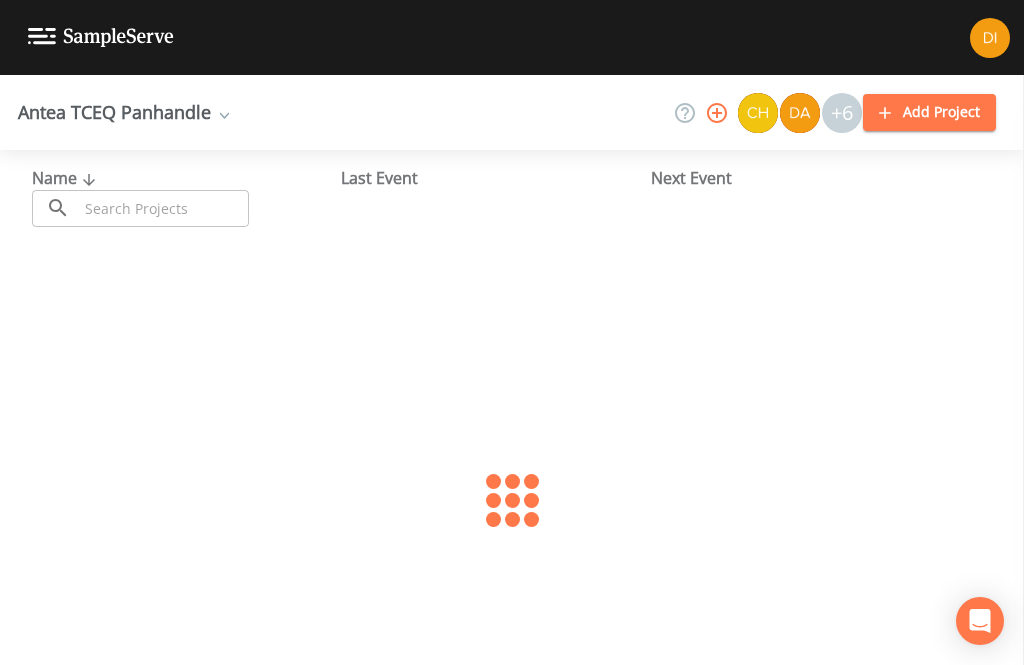 click at bounding box center [163, 208] 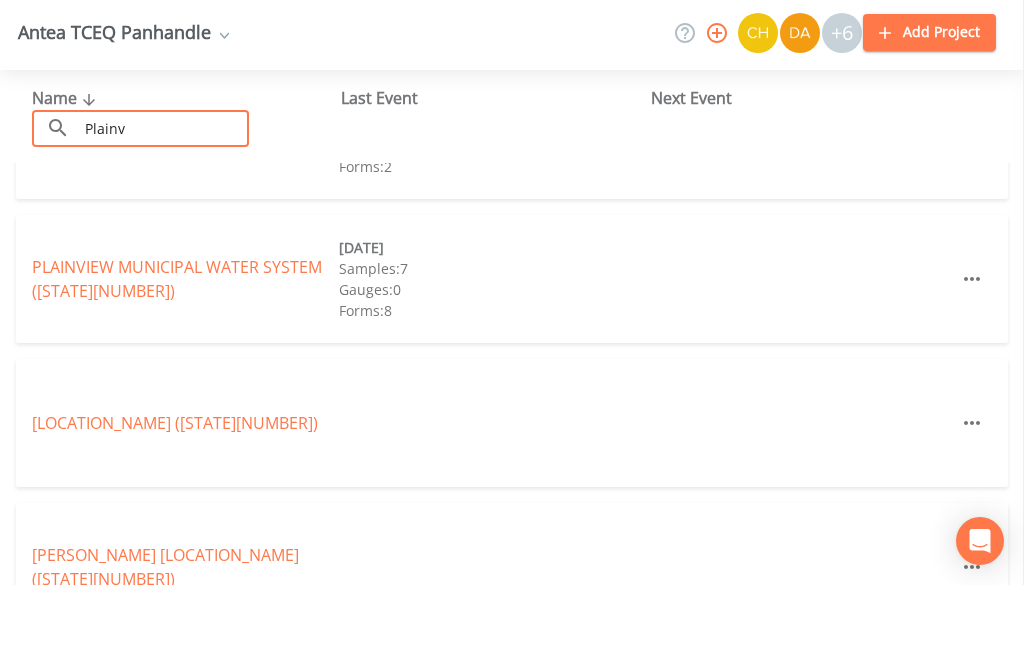 scroll, scrollTop: 378, scrollLeft: 0, axis: vertical 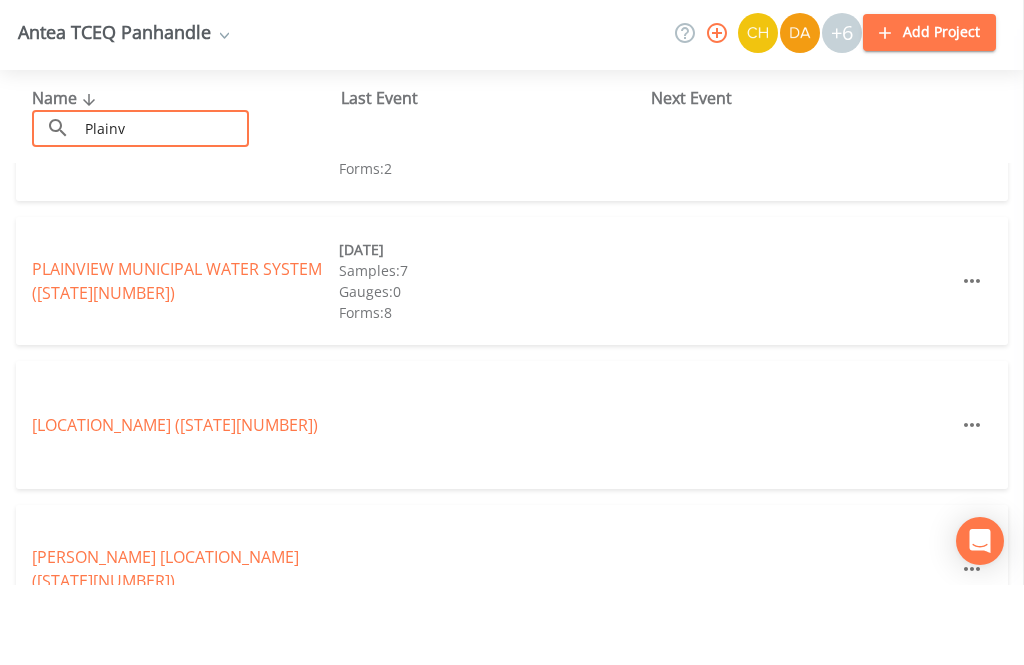 type on "Plainv" 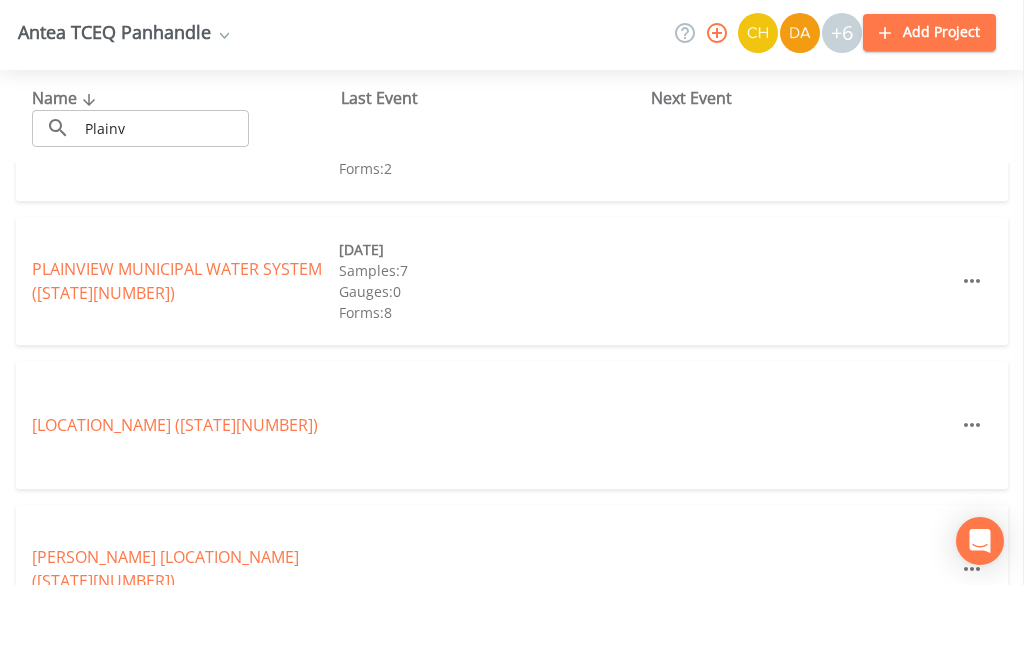 scroll, scrollTop: 64, scrollLeft: 0, axis: vertical 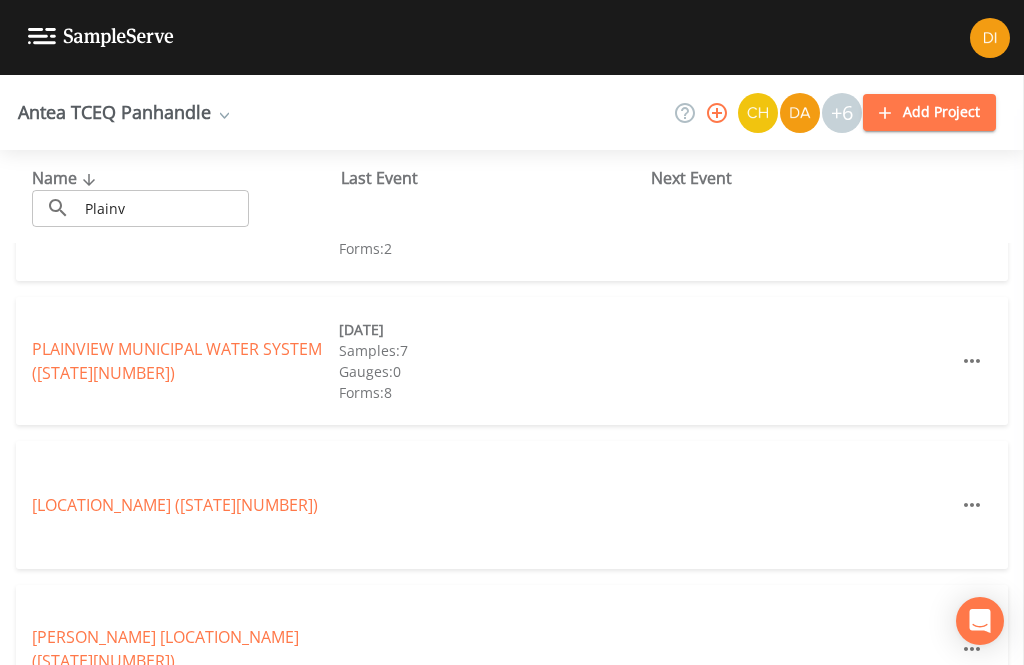 click on "PLAINVIEW MUNICIPAL WATER SYSTEM   ([STATE][NUMBER])" at bounding box center (177, 361) 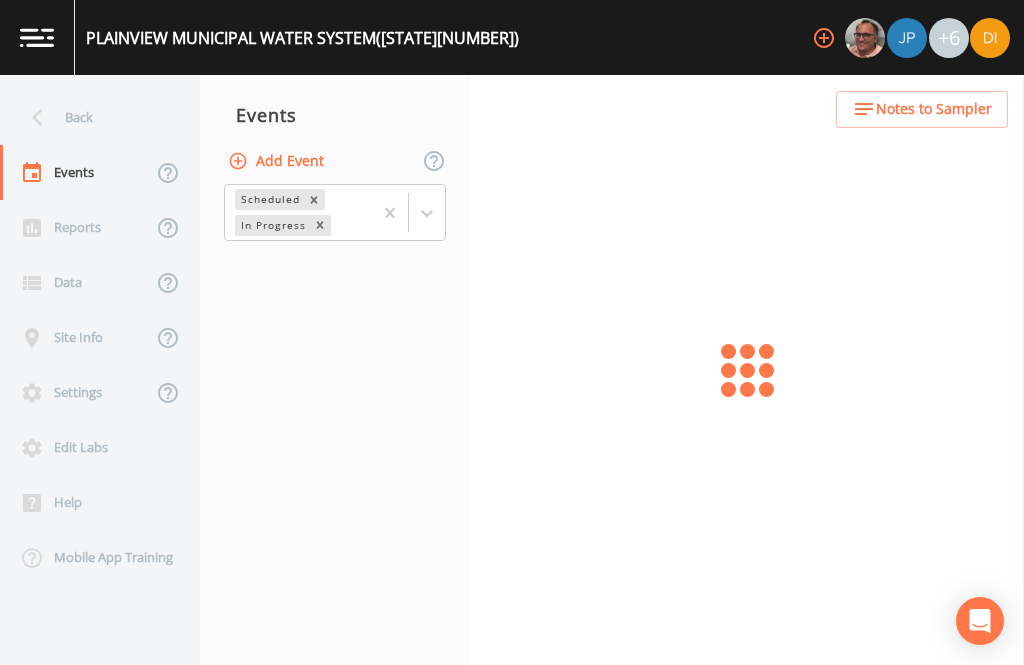 click on "Add Event" at bounding box center (278, 161) 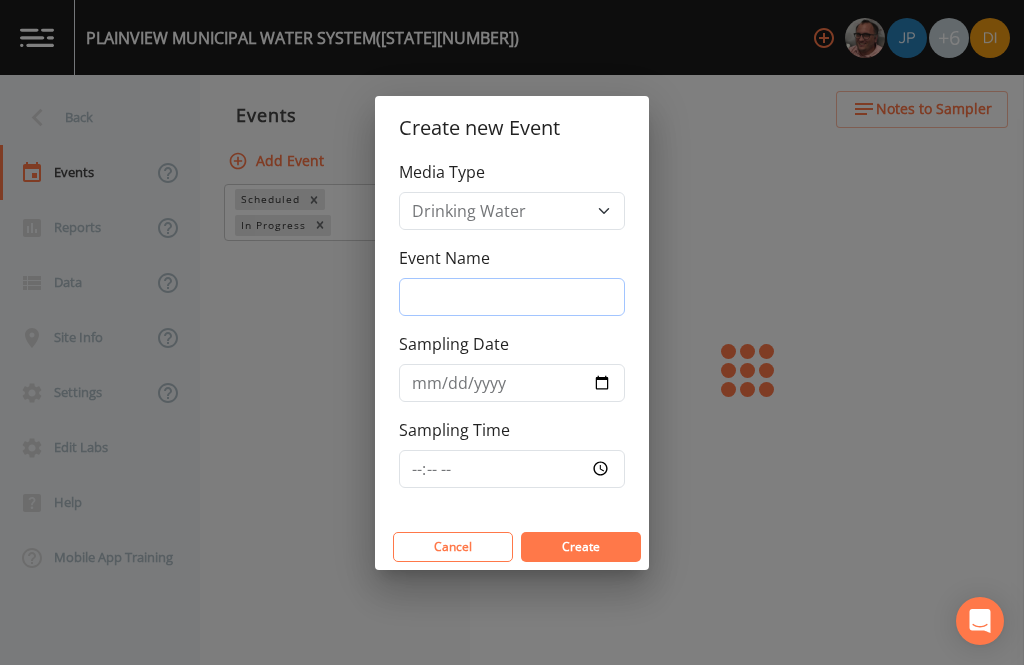 click on "Event Name" at bounding box center (512, 297) 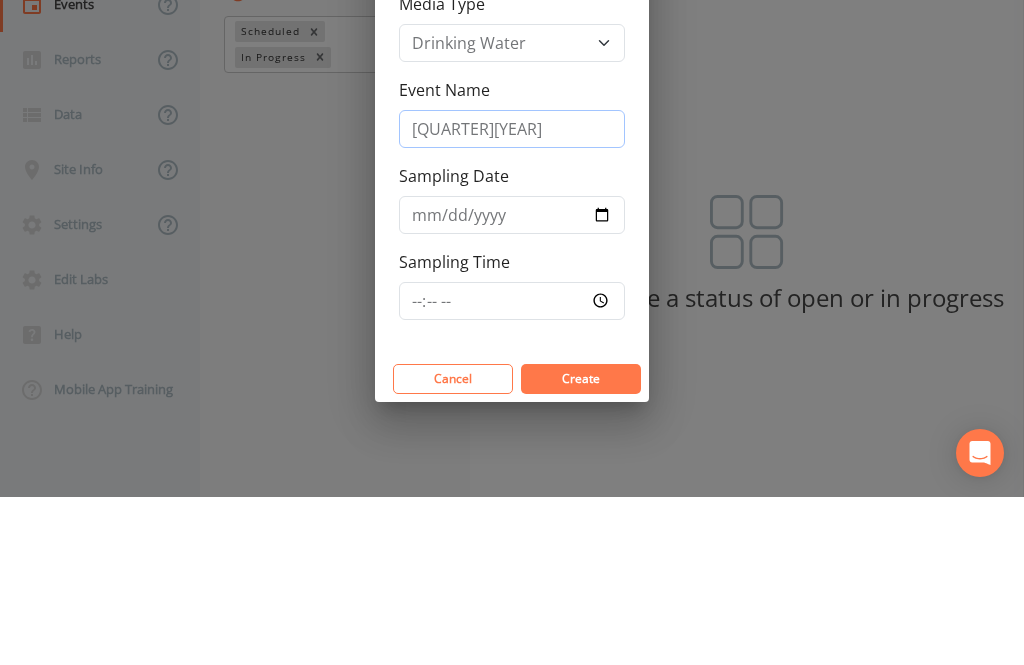 type on "[QUARTER][YEAR]" 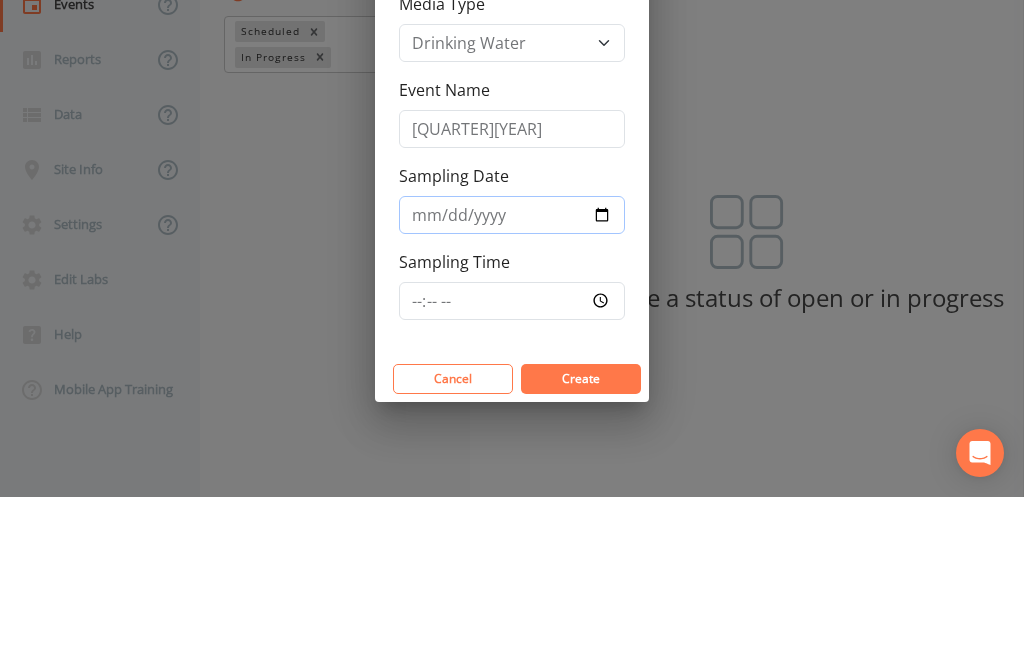 click on "Sampling Date" at bounding box center (512, 383) 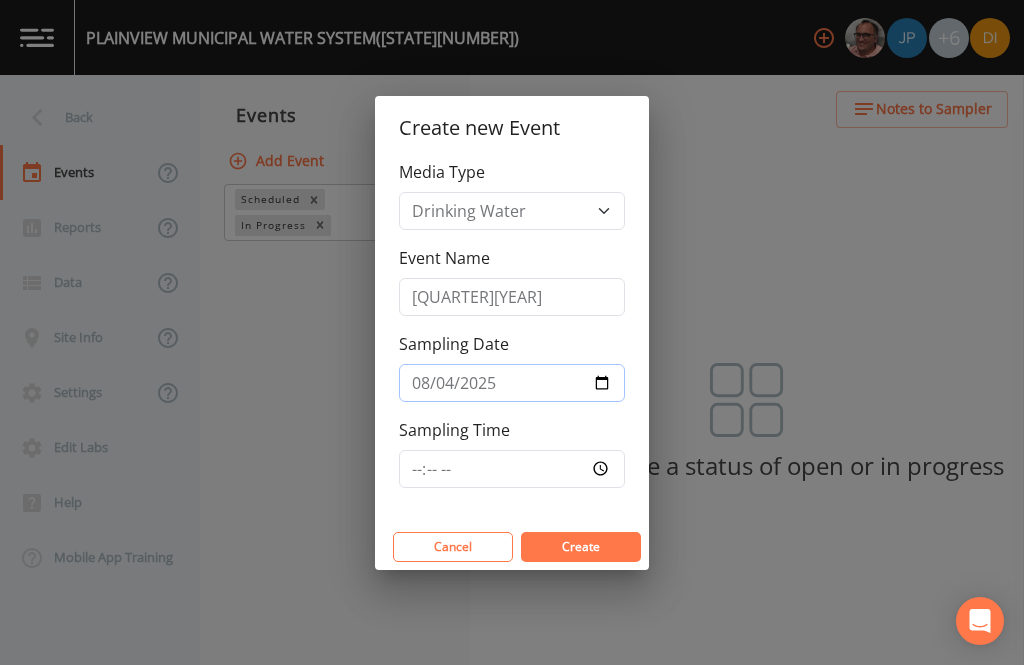 type on "2025-08-06" 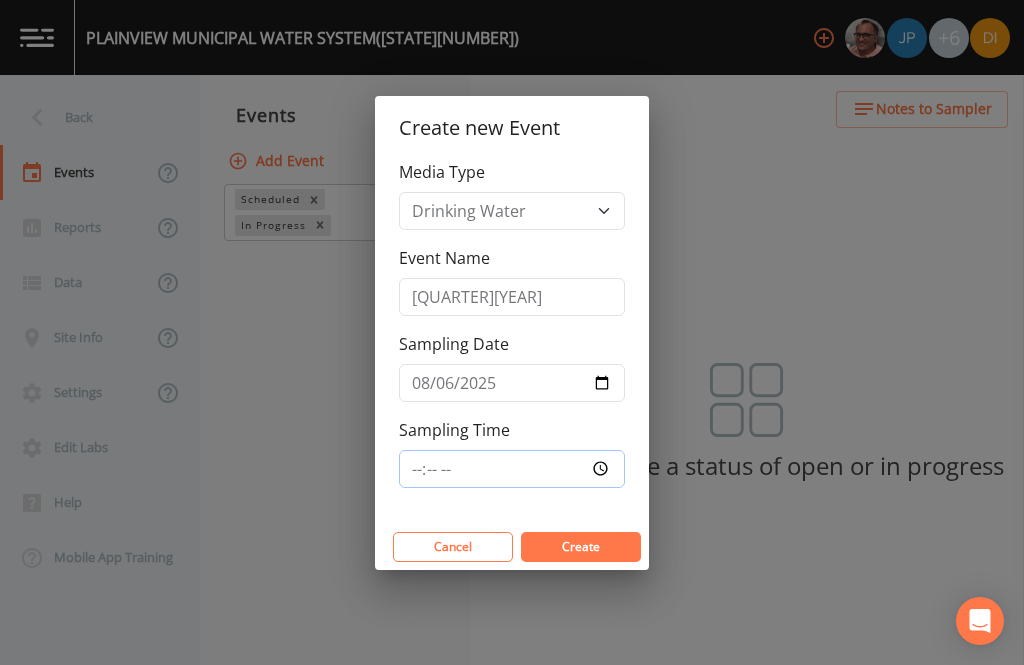 click on "Sampling Time" at bounding box center (512, 469) 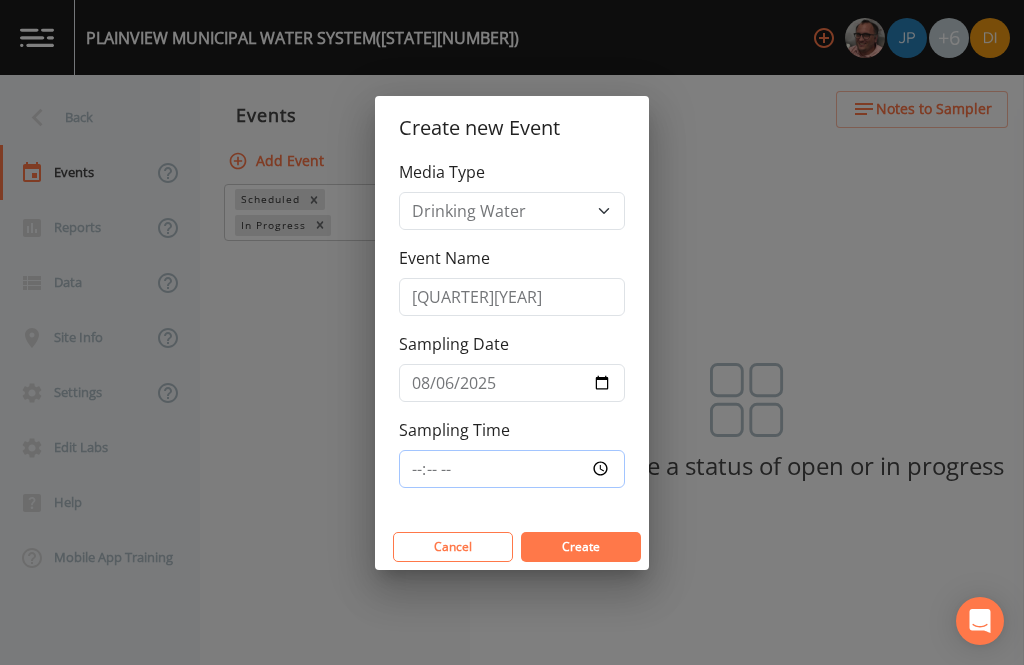 type on "08:00" 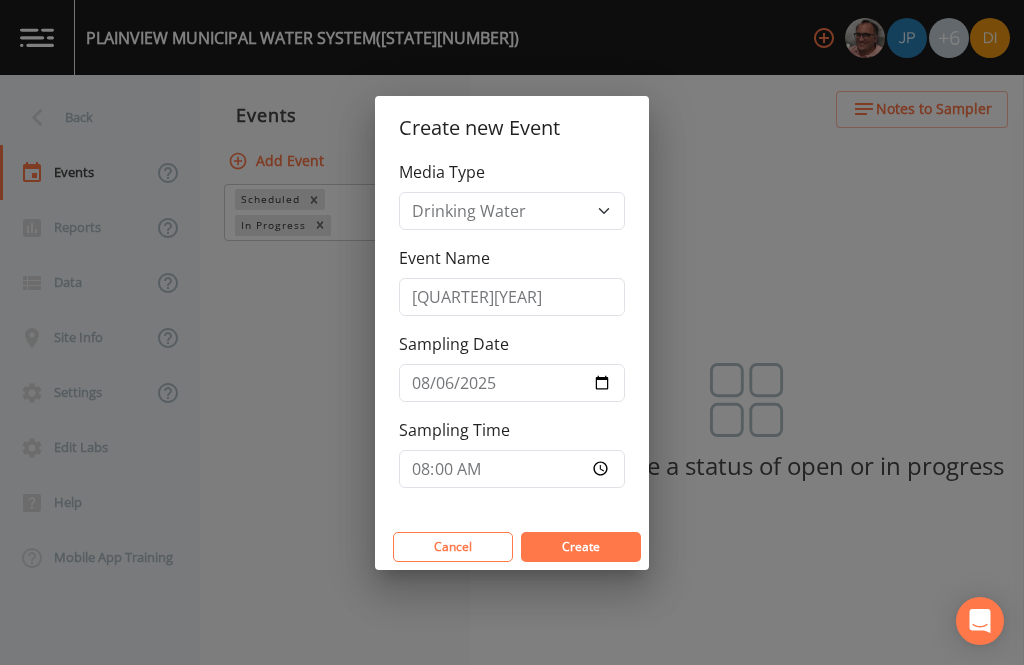 click on "Create" at bounding box center [581, 546] 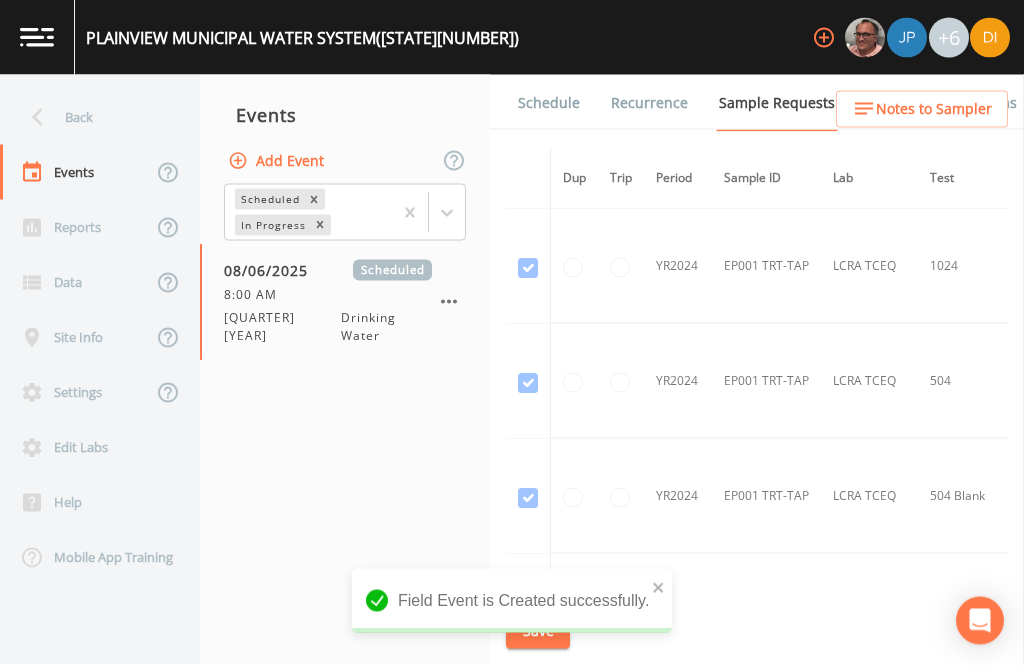 scroll, scrollTop: 40, scrollLeft: 0, axis: vertical 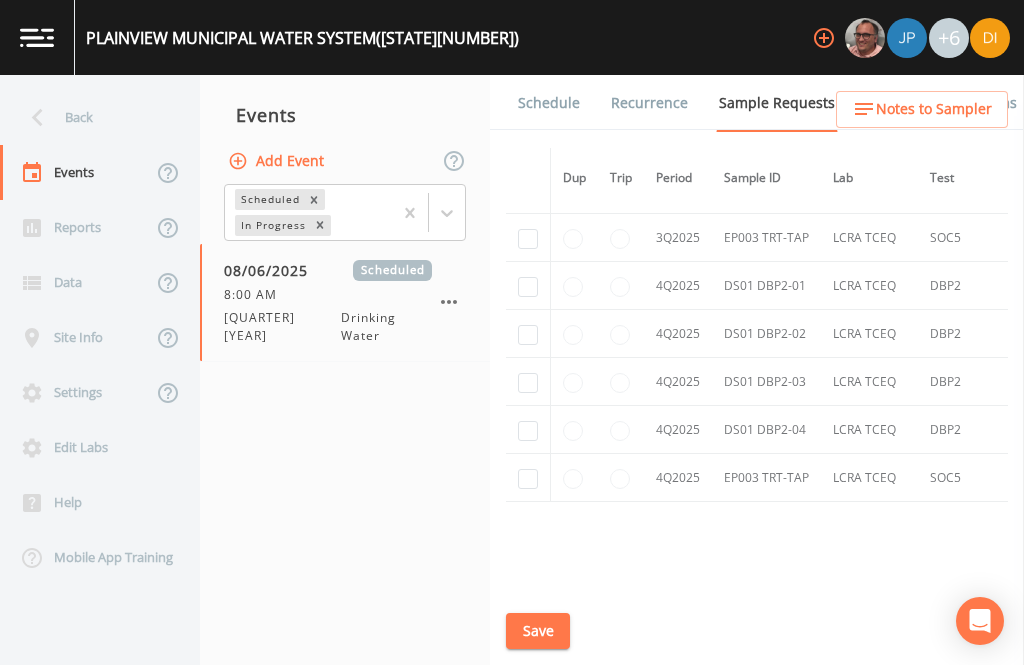 click at bounding box center (528, -10270) 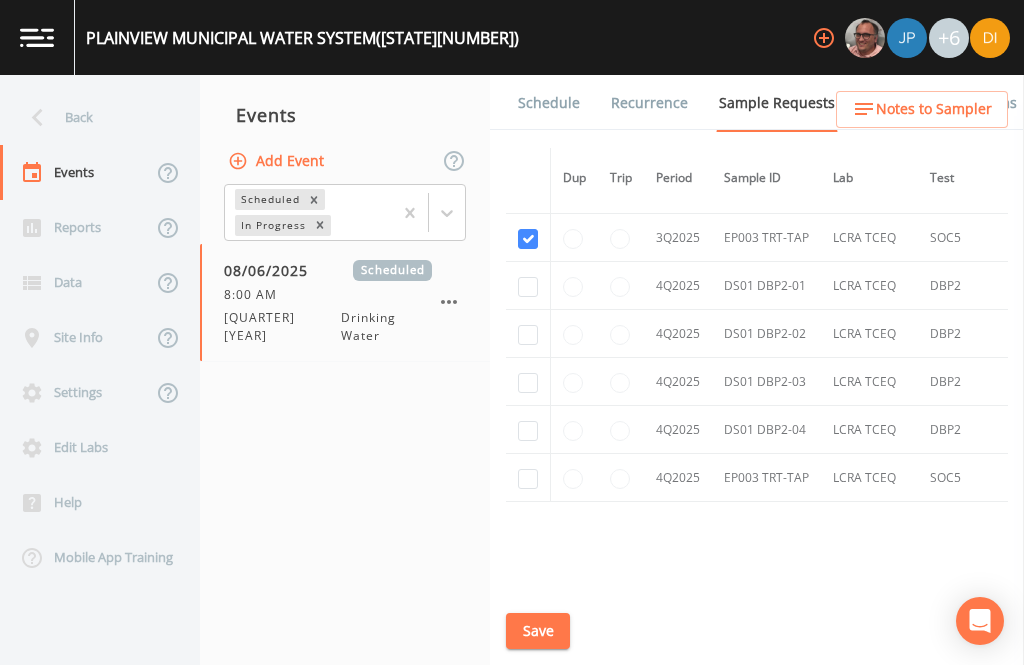 checkbox on "true" 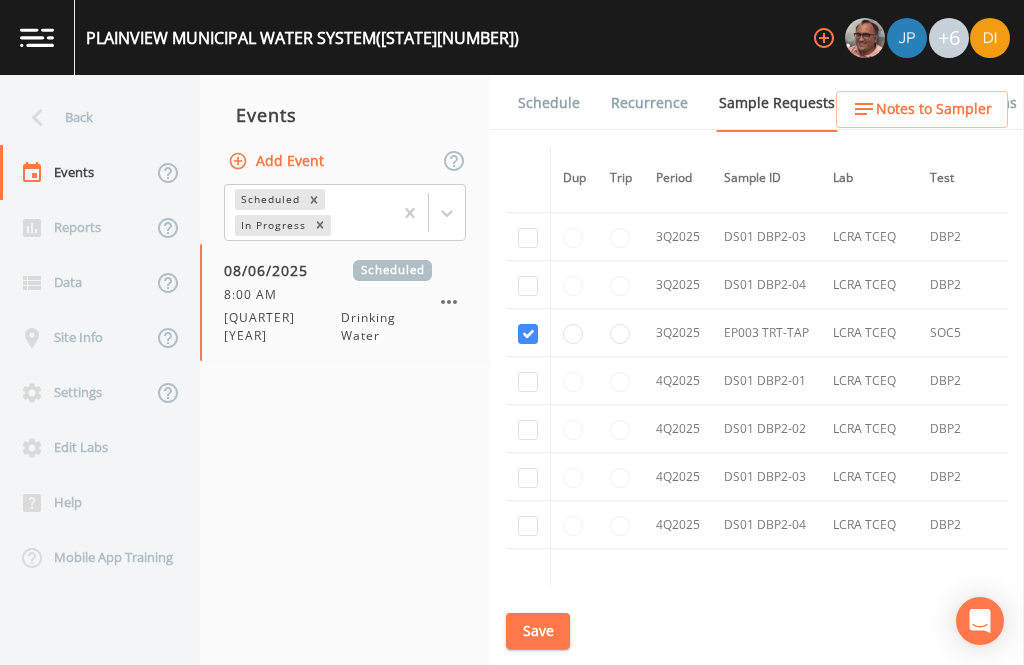 scroll, scrollTop: 10267, scrollLeft: 0, axis: vertical 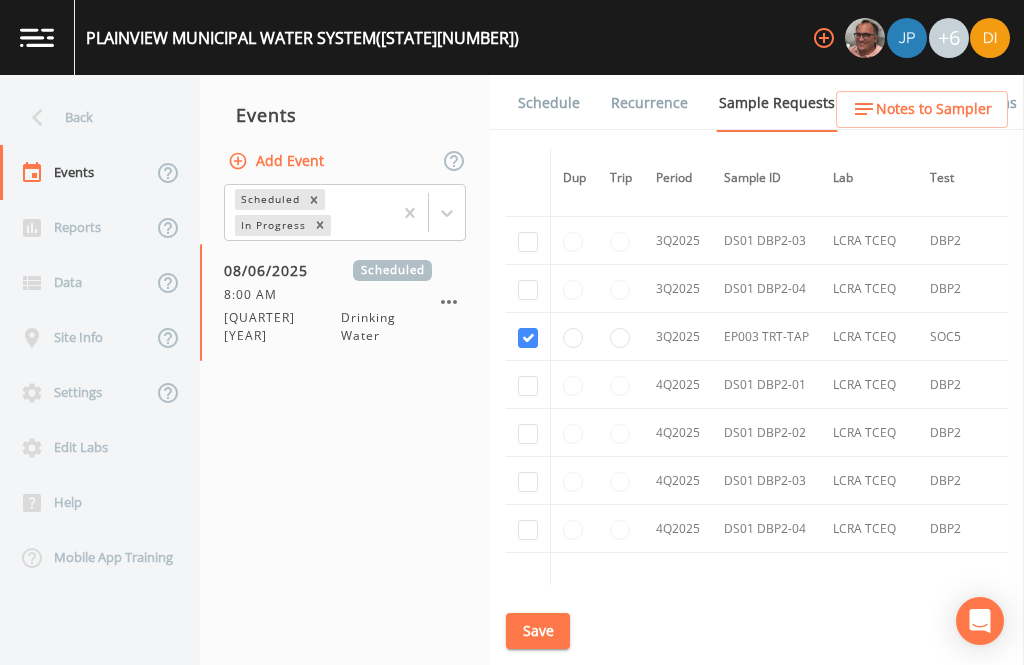 click at bounding box center (528, -6031) 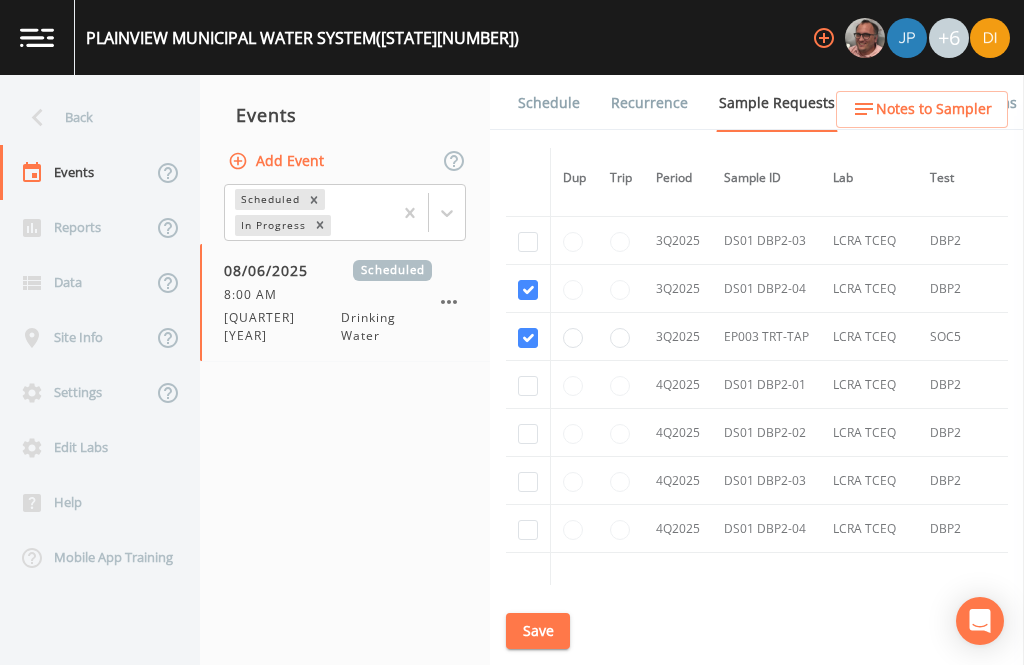 checkbox on "true" 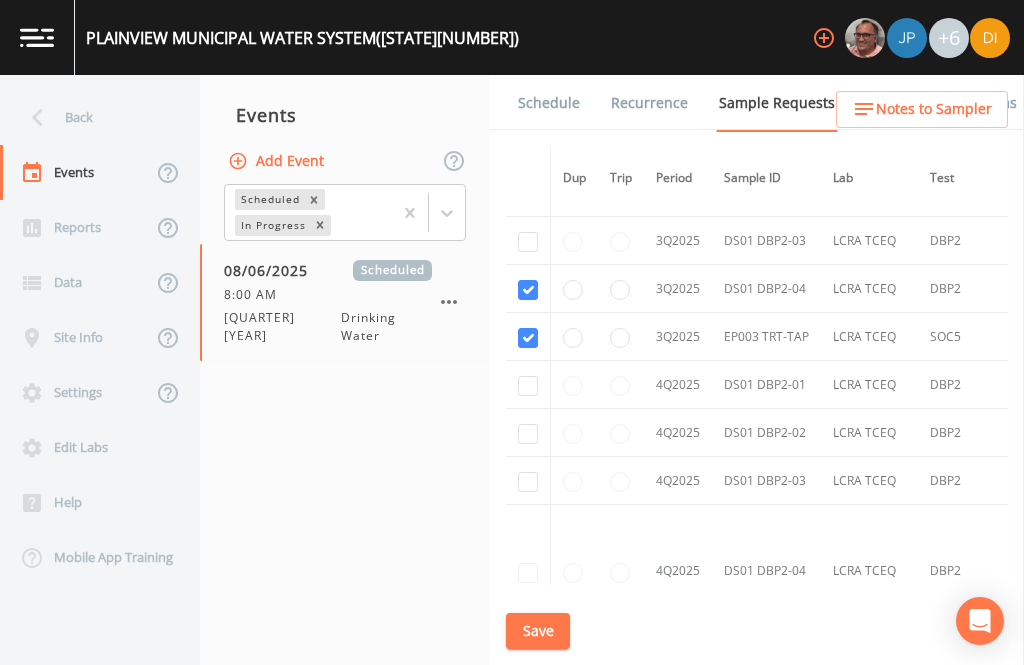 click at bounding box center [528, -6128] 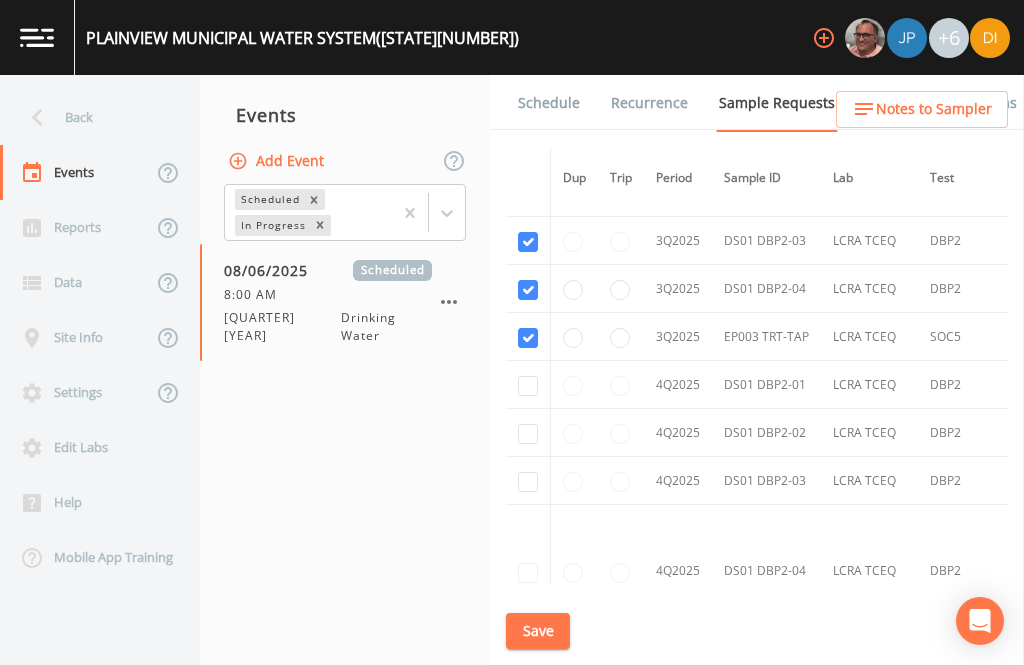 checkbox on "true" 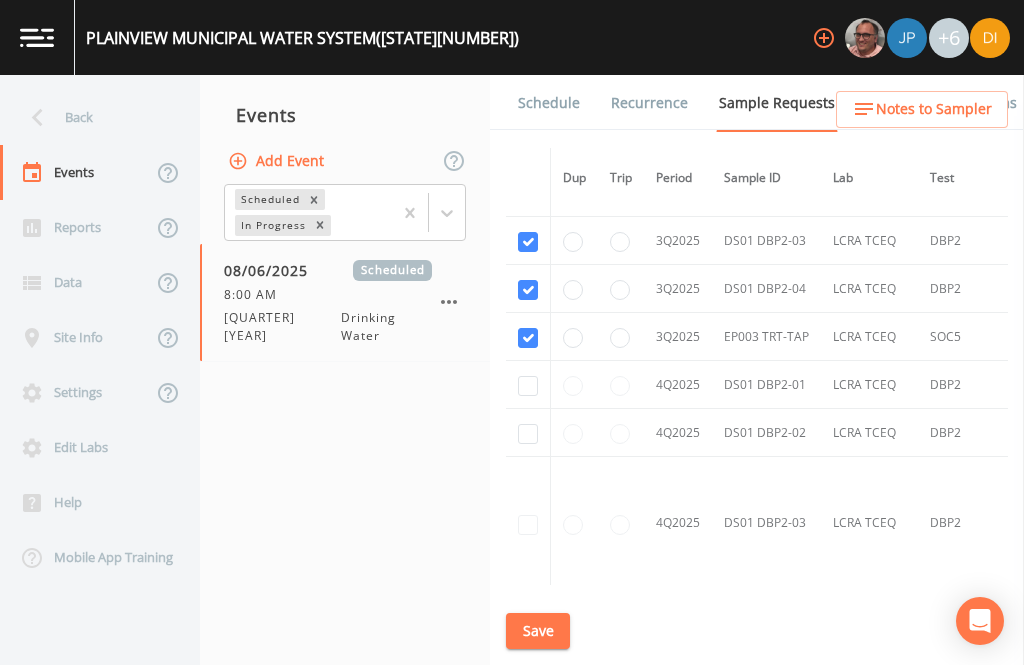 click at bounding box center (528, -6322) 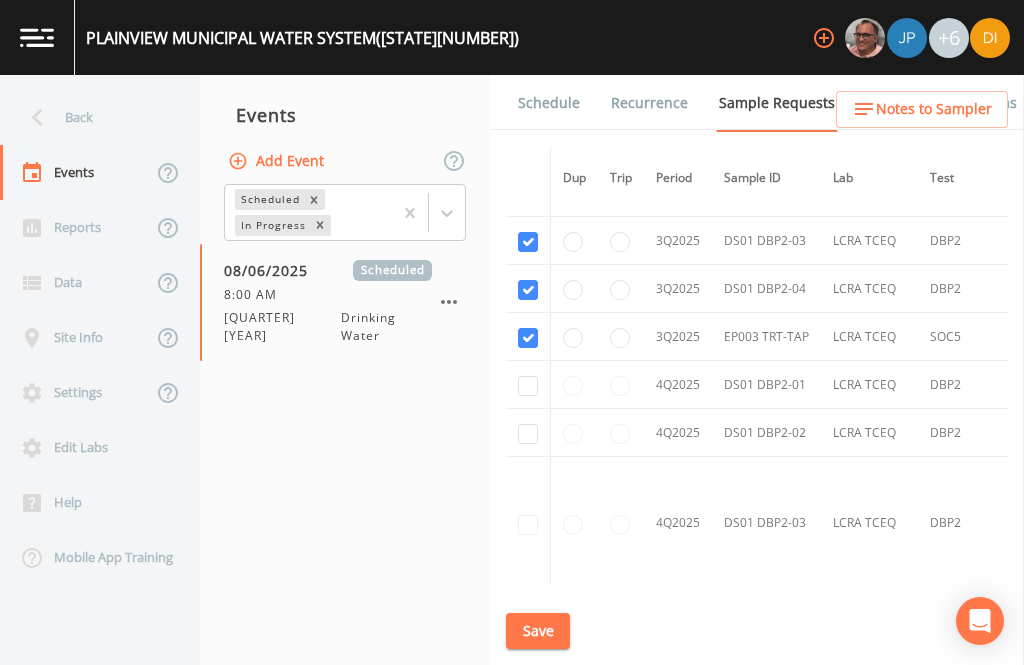 checkbox on "true" 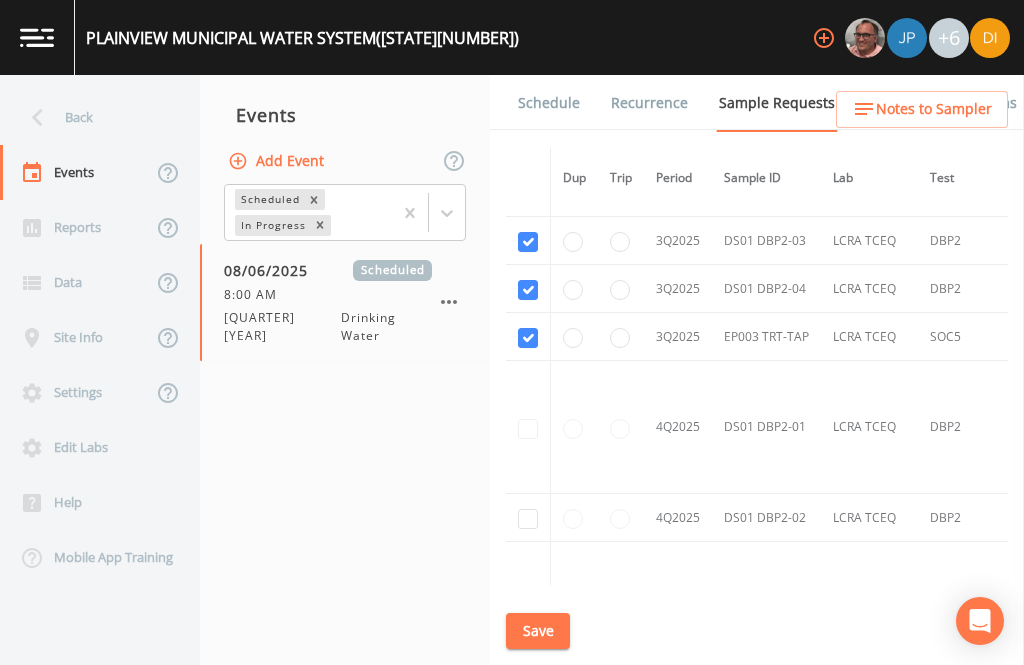 click at bounding box center (528, -6225) 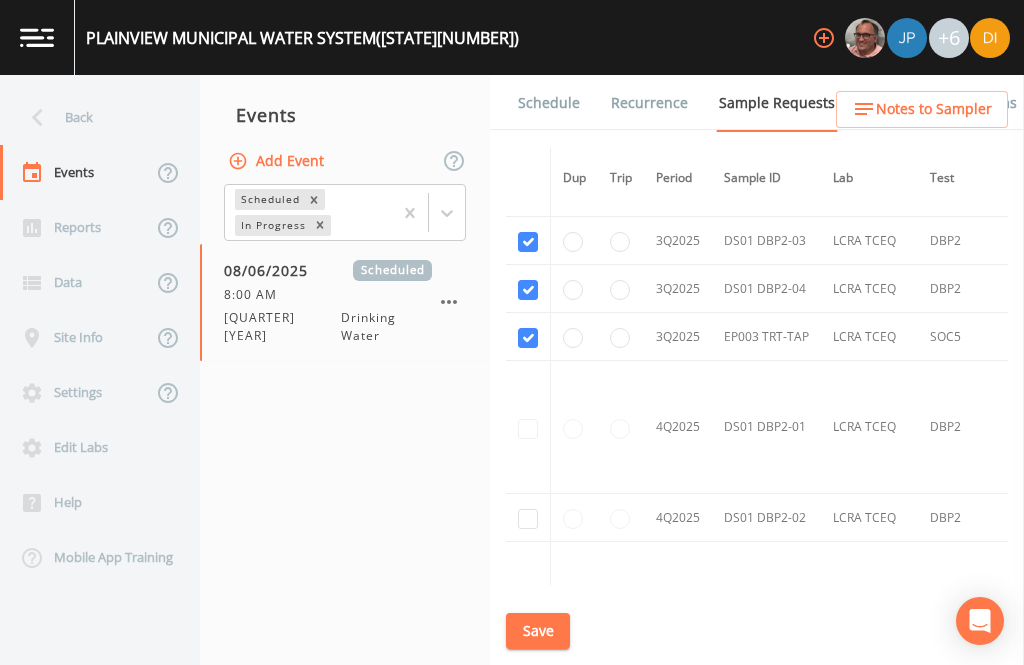 checkbox on "true" 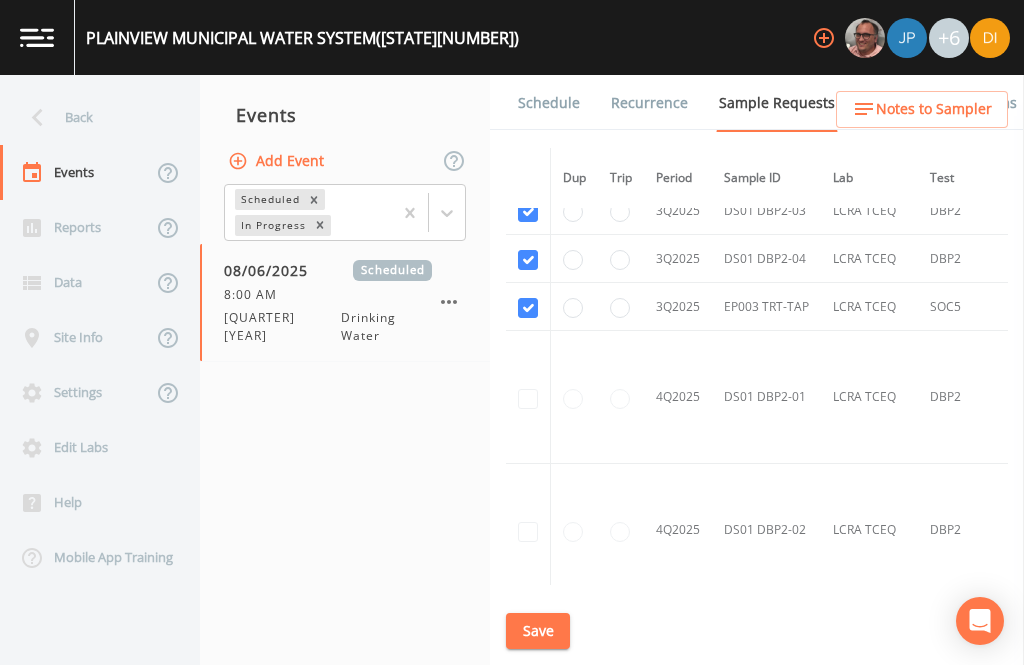 scroll, scrollTop: 10296, scrollLeft: 0, axis: vertical 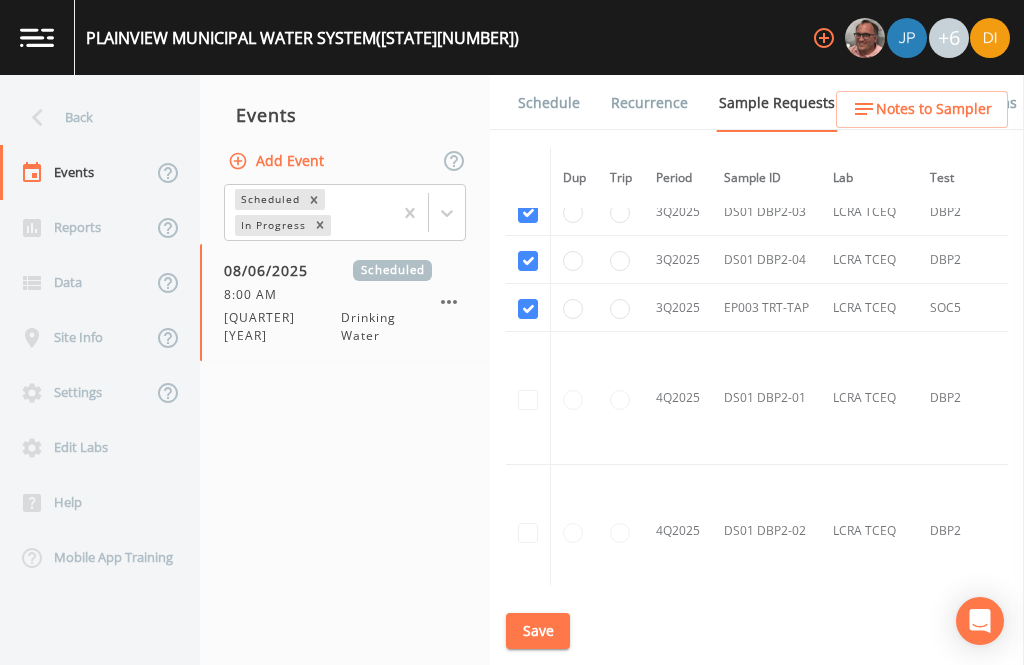 click on "[DATE] This sample has been collected YR[YEAR] EP001 TRT-TAP LCRA TCEQ 1024 [NUMBER] [DATE] This sample has been collected YR[YEAR] EP001 TRT-TAP LCRA TCEQ 504 [NUMBER] [DATE] This sample has been collected YR[YEAR] EP001 TRT-TAP LCRA TCEQ 504 Blank [NUMBER]FB [DATE] This sample has been collected YR[YEAR] EP001 TRT-TAP LCRA TCEQ 515 [NUMBER] [DATE] This sample has been collected YR[YEAR] EP001 TRT-TAP LCRA TCEQ 531 [NUMBER] [DATE] This sample has been collected YR[YEAR] EP001 TRT-TAP LCRA TCEQ MIN [NUMBER] [DATE] This sample has been collected YR[YEAR] EP001 TRT-TAP LCRA TCEQ MTL1 [NUMBER] [DATE] This sample has been collected YR[YEAR] EP001 TRT-TAP LCRA TCEQ SOC5 [NUMBER] [DATE] [DATE] [DATE] This sample has been collected YR[YEAR] EP001 TRT-TAP LCRA TCEQ VOC [NUMBER] [DATE] This sample has been collected YR[YEAR] EP001 TRT-TAP LCRA TCEQ VOC Blank [NUMBER]FB YR[YEAR] 1040" at bounding box center (757, 370) 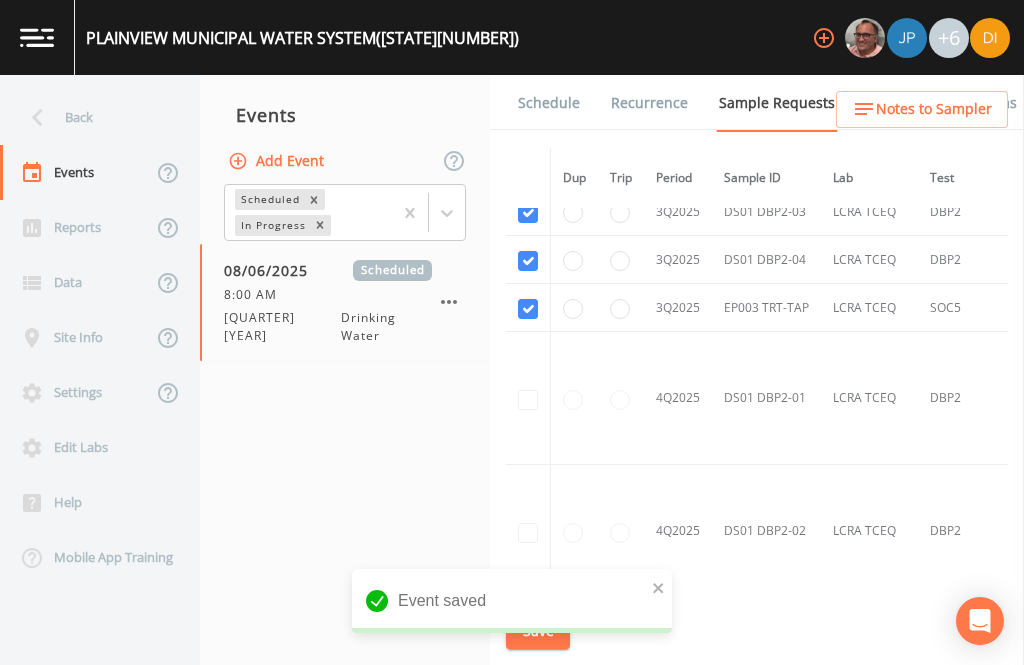 click on "Schedule" at bounding box center [549, 103] 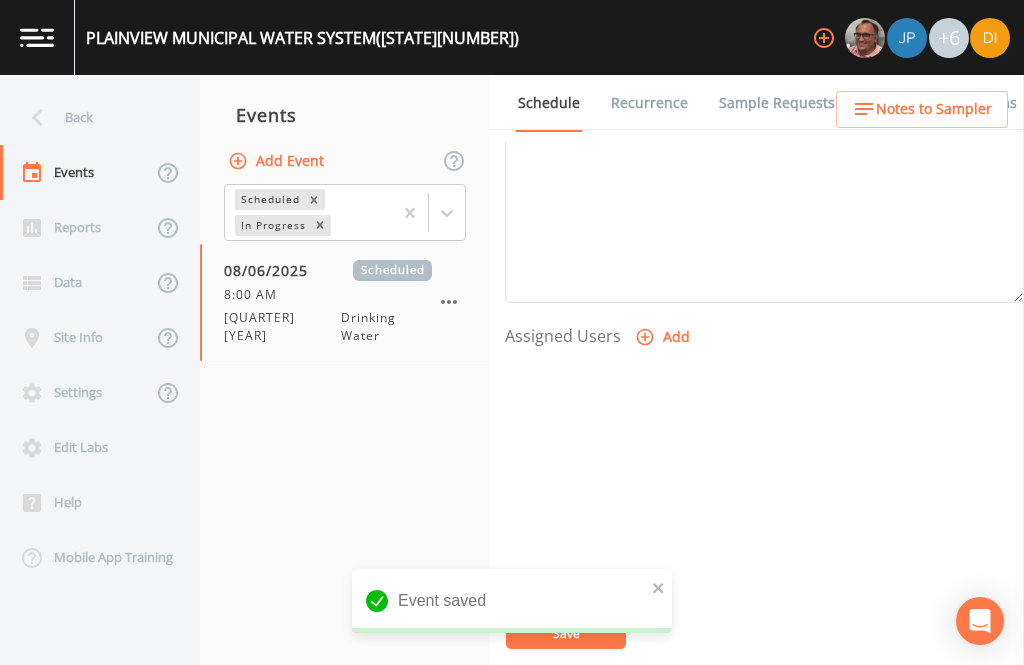 scroll, scrollTop: 681, scrollLeft: 0, axis: vertical 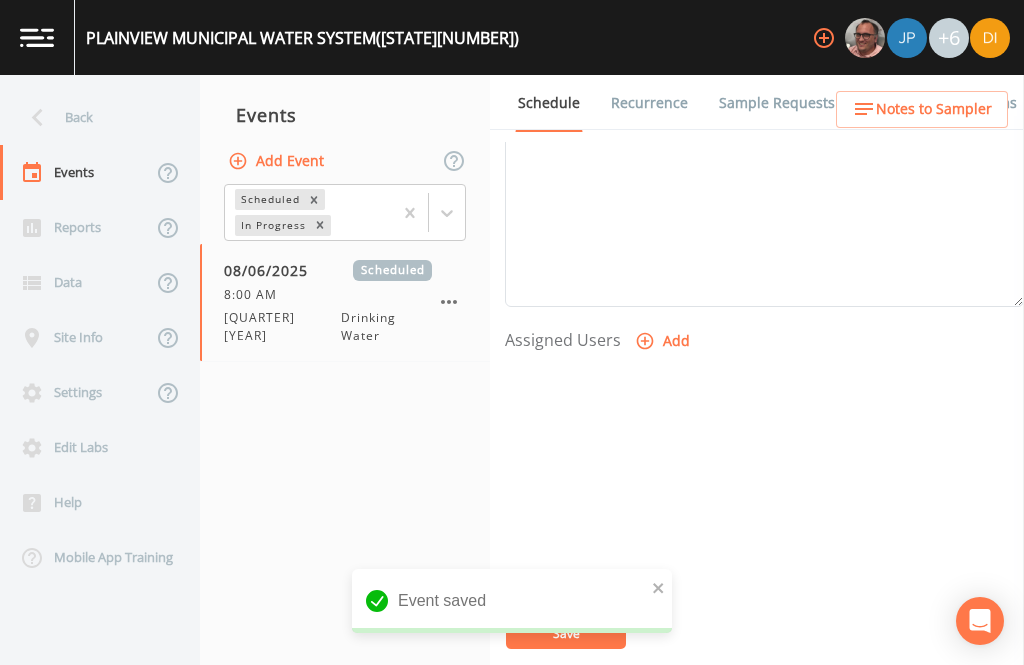 click on "Add" at bounding box center (664, 341) 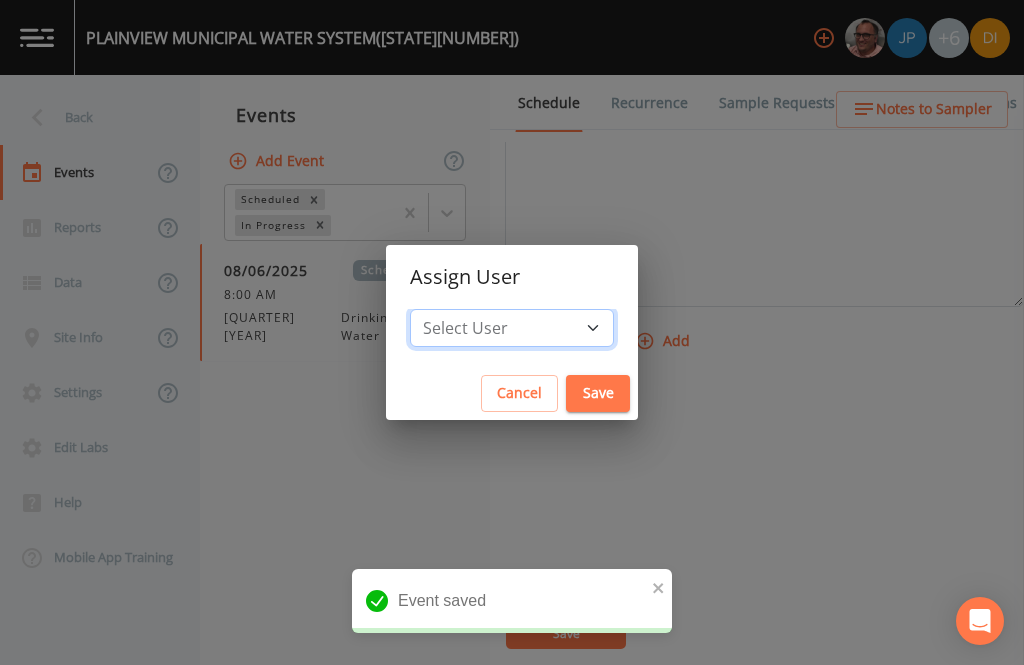 click on "Select User [FIRST] [LAST] [FIRST] [LAST] [FIRST] [LAST] [FIRST] [LAST] [FIRST] [LAST] [FIRST] [LAST] [FIRST] [LAST]" at bounding box center [512, 328] 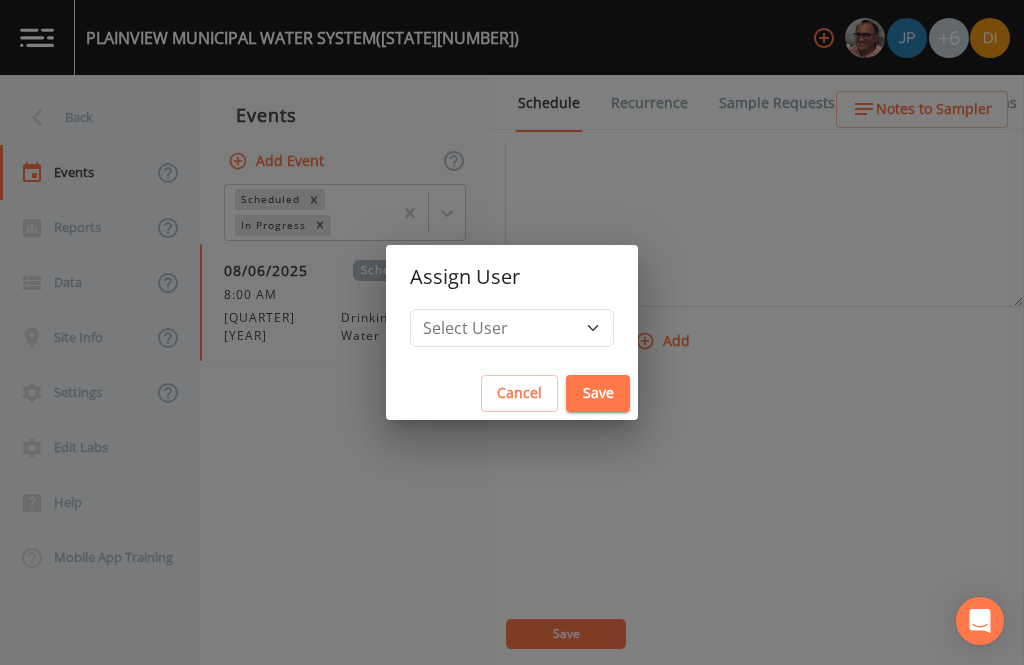 click on "Save" at bounding box center (598, 393) 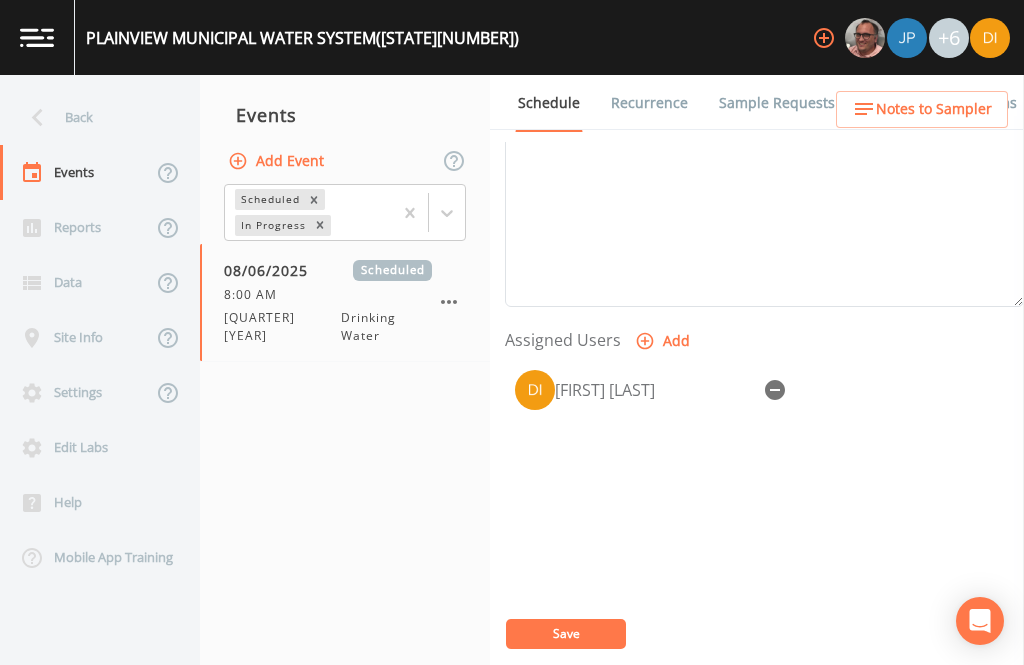 click on "Save" at bounding box center (566, 634) 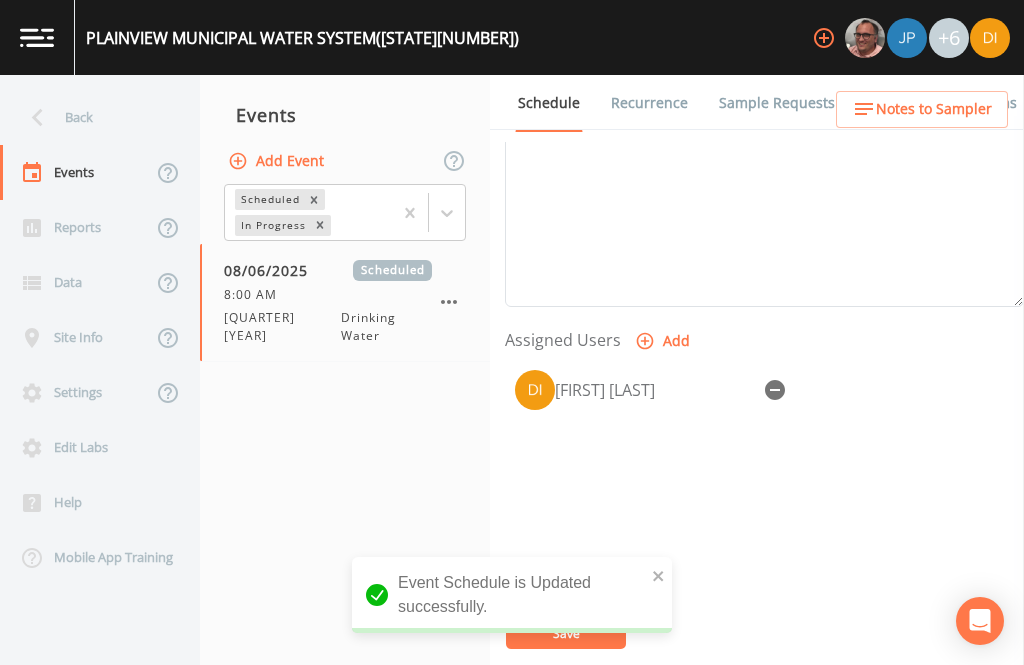 click on "Back" at bounding box center [90, 117] 